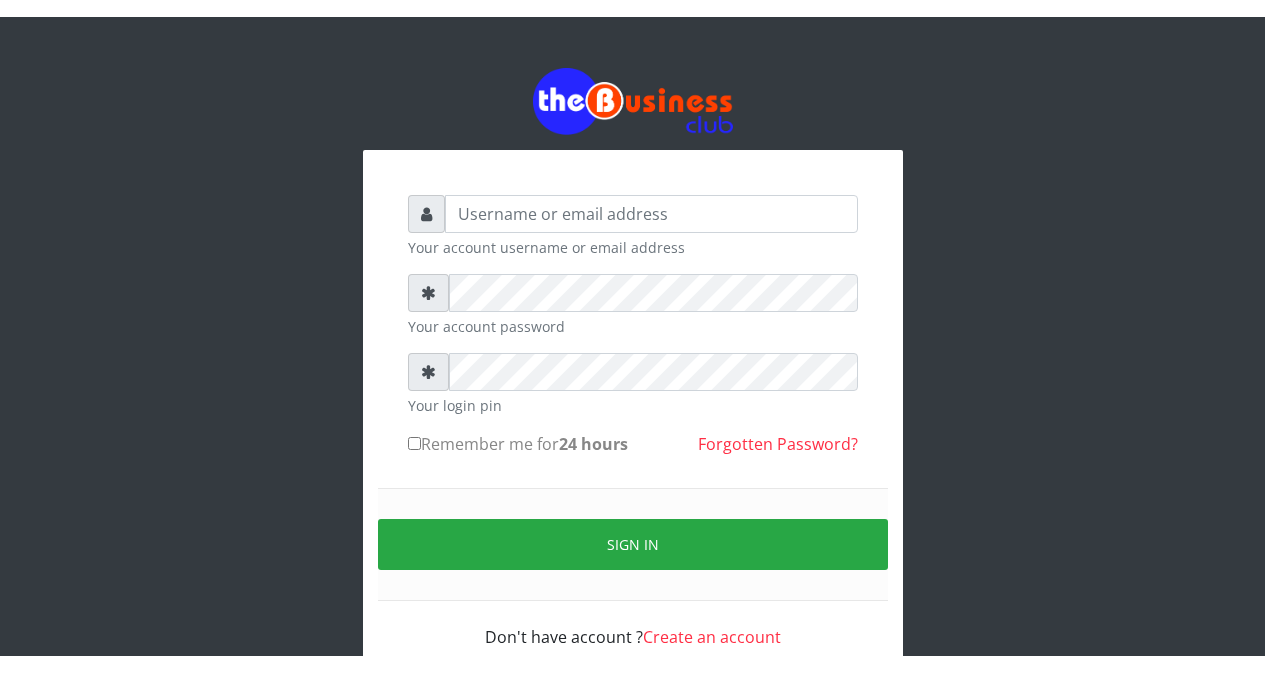 scroll, scrollTop: 0, scrollLeft: 0, axis: both 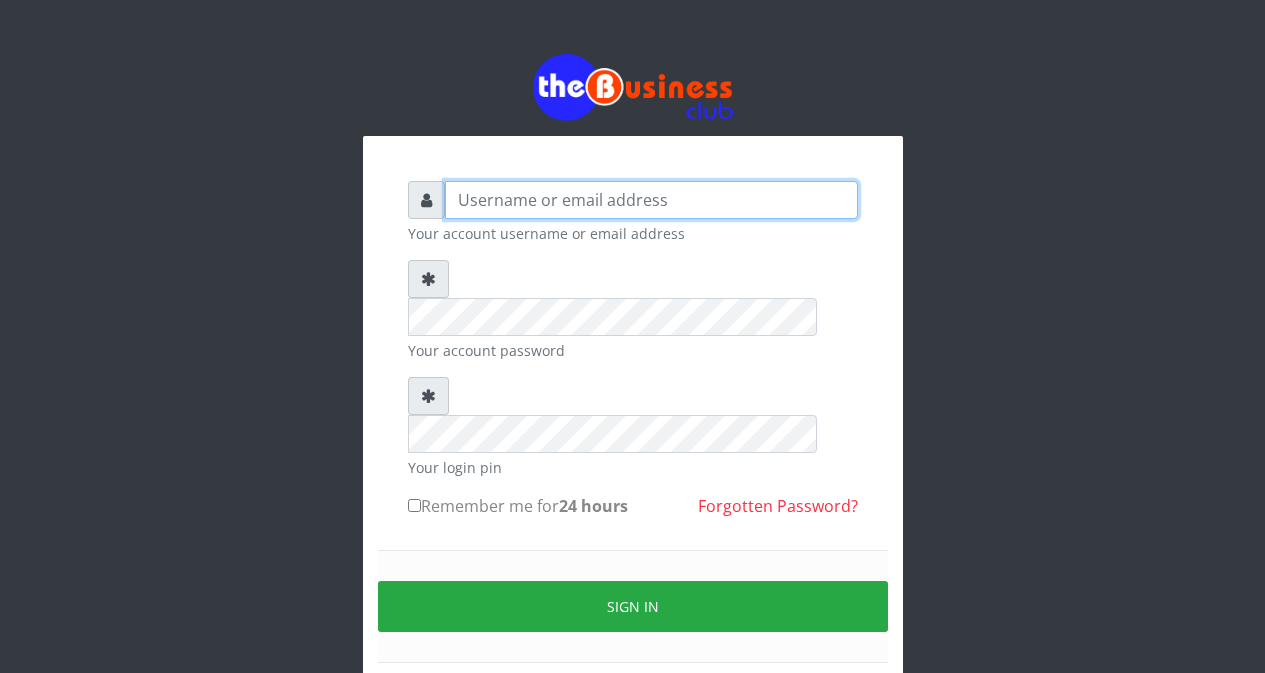 type on "Etinyin" 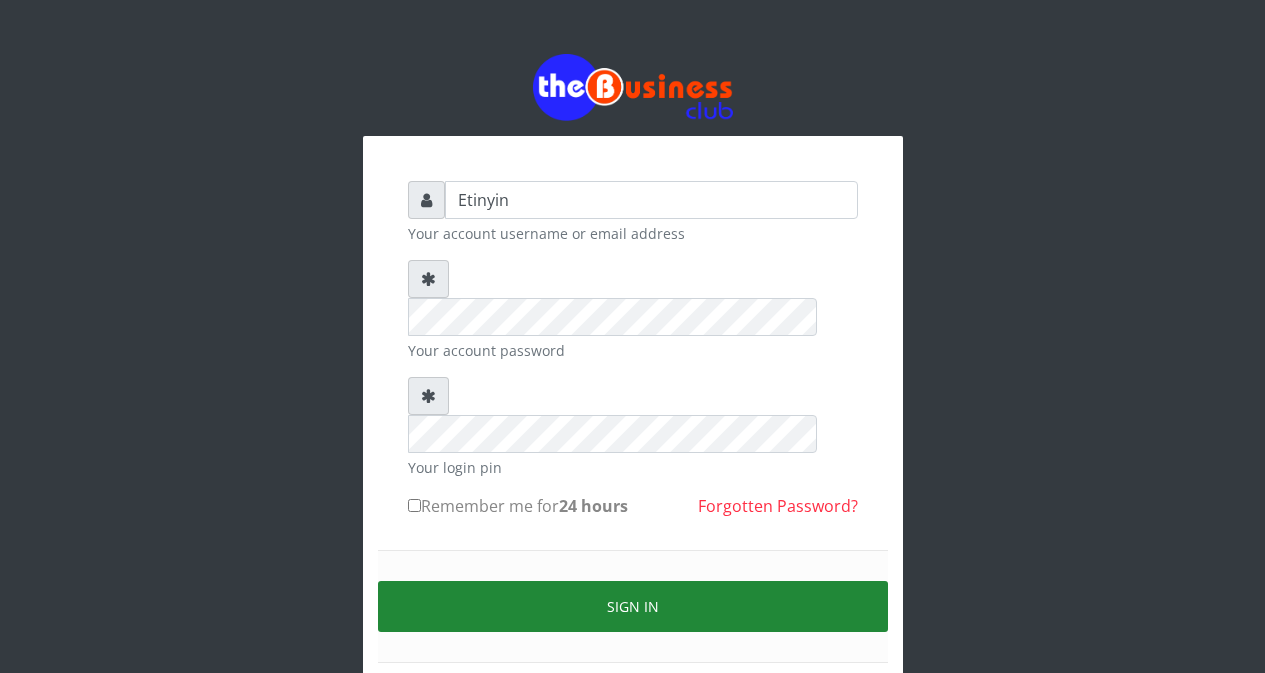 click on "Sign in" at bounding box center [633, 606] 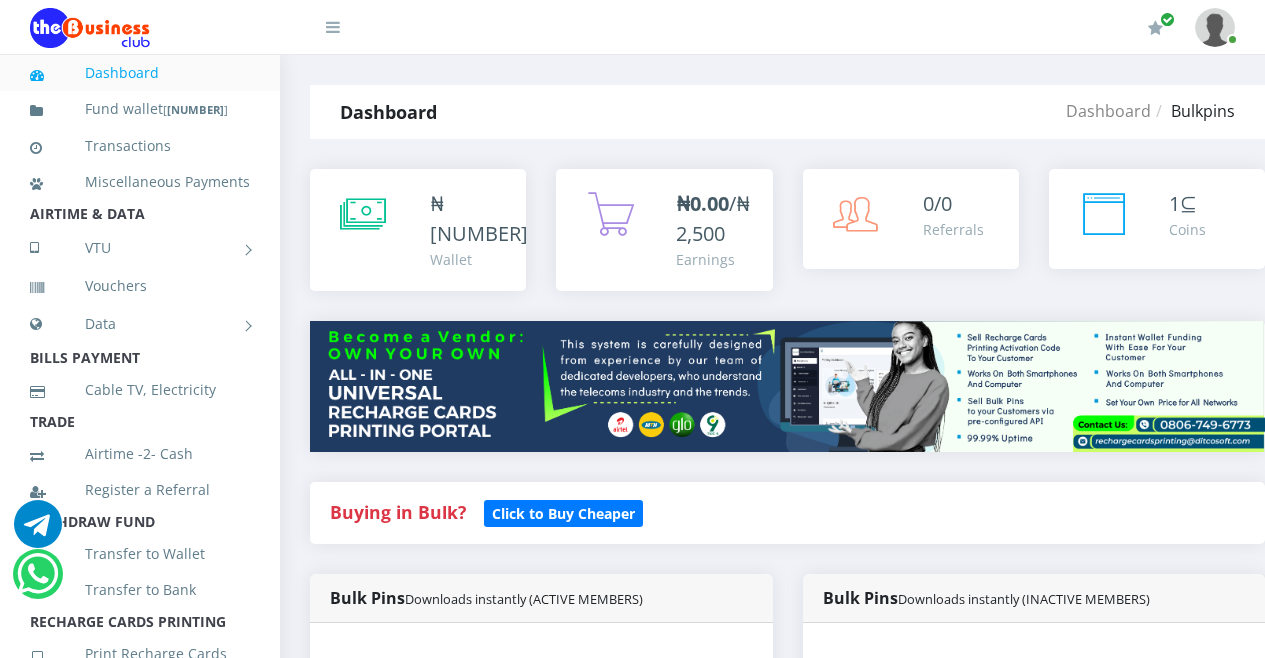scroll, scrollTop: 0, scrollLeft: 0, axis: both 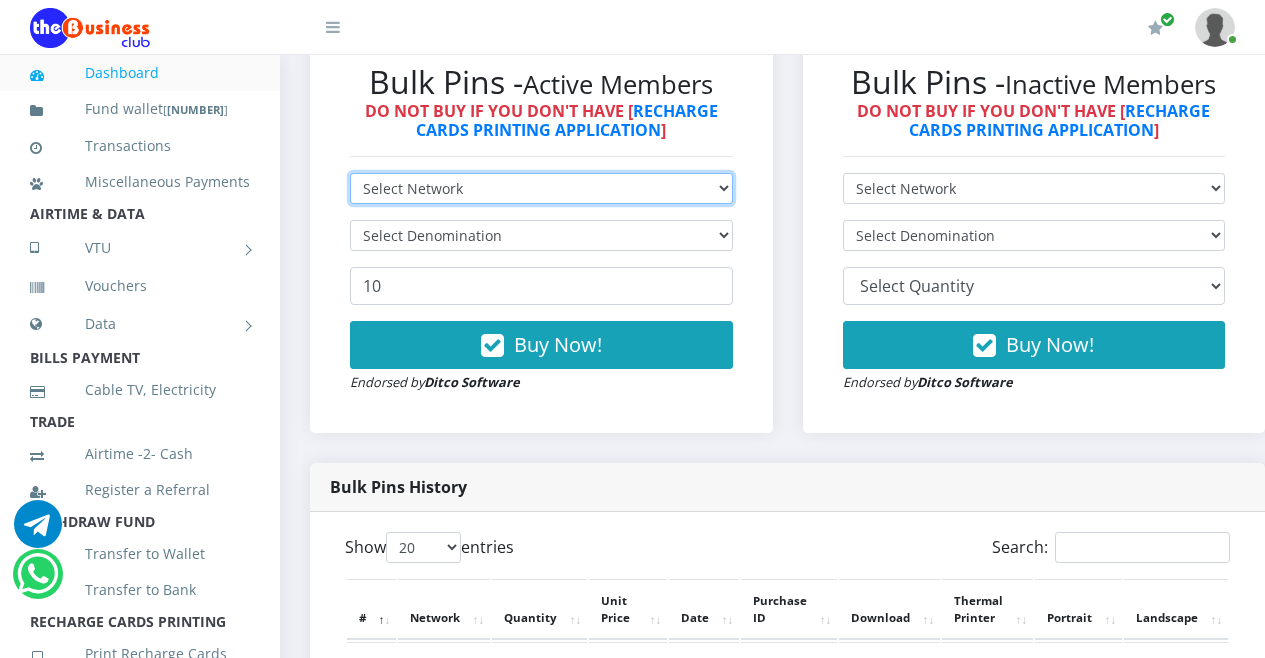click on "Select Network
MTN
Globacom
9Mobile
Airtel" at bounding box center [541, 188] 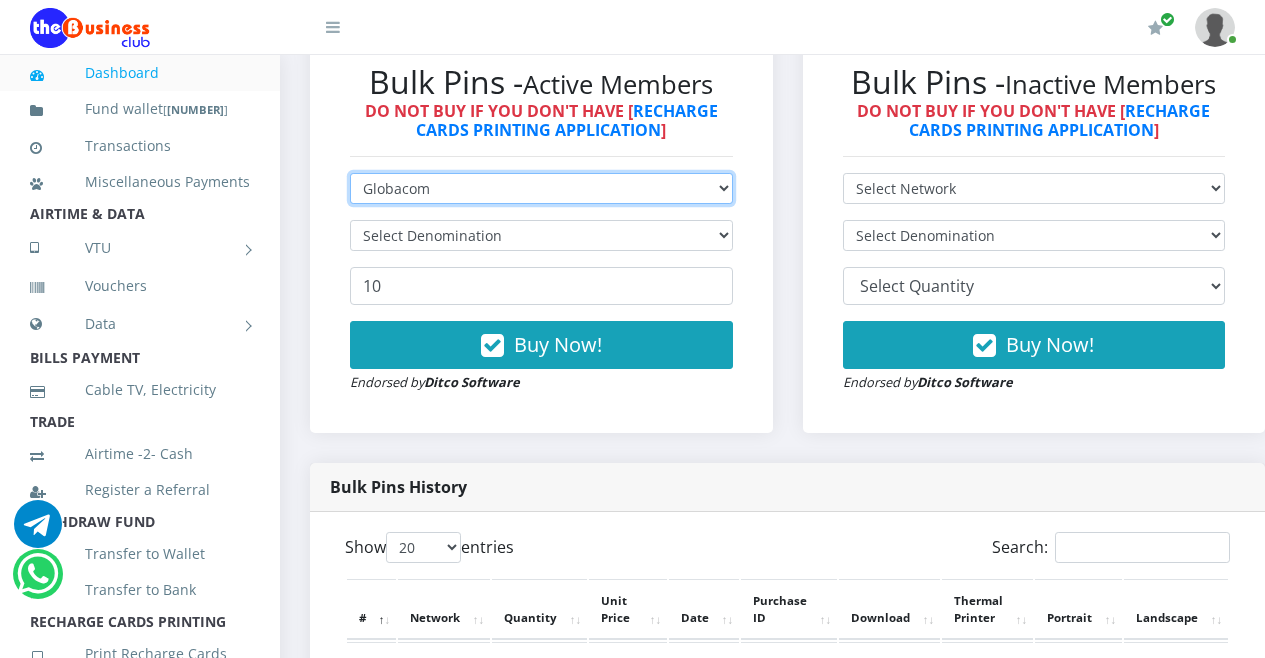 click on "Select Network
MTN
Globacom
9Mobile
Airtel" at bounding box center (541, 188) 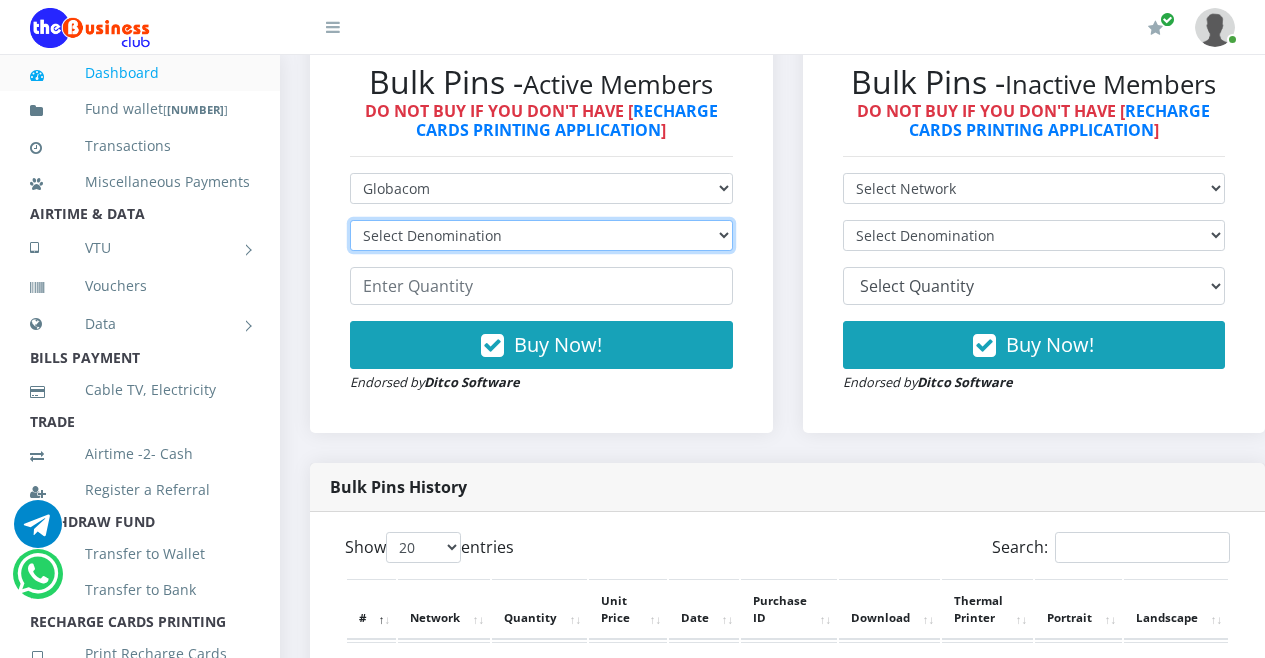 click on "Select Denomination Glo NGN100 - ₦96.45 Glo NGN200 - ₦192.90 Glo NGN500 - ₦482.25 Glo NGN1000 - ₦964.50" at bounding box center [541, 235] 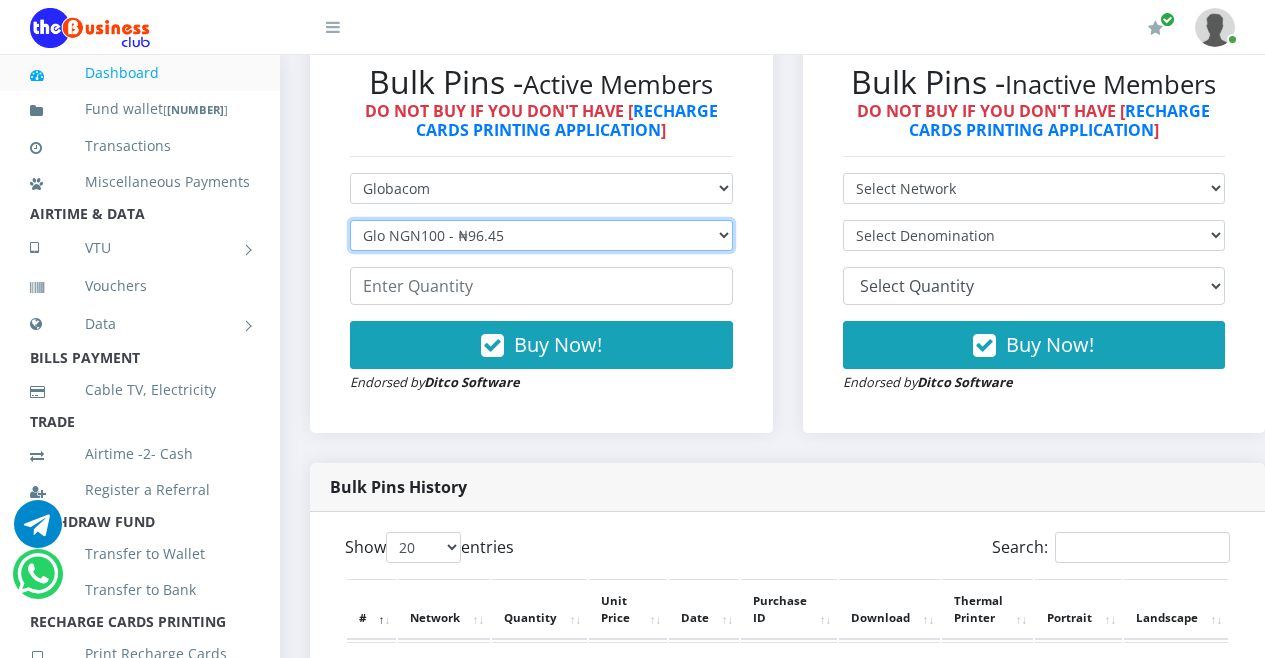 click on "Select Denomination Glo NGN100 - ₦96.45 Glo NGN200 - ₦192.90 Glo NGN500 - ₦482.25 Glo NGN1000 - ₦964.50" at bounding box center [541, 235] 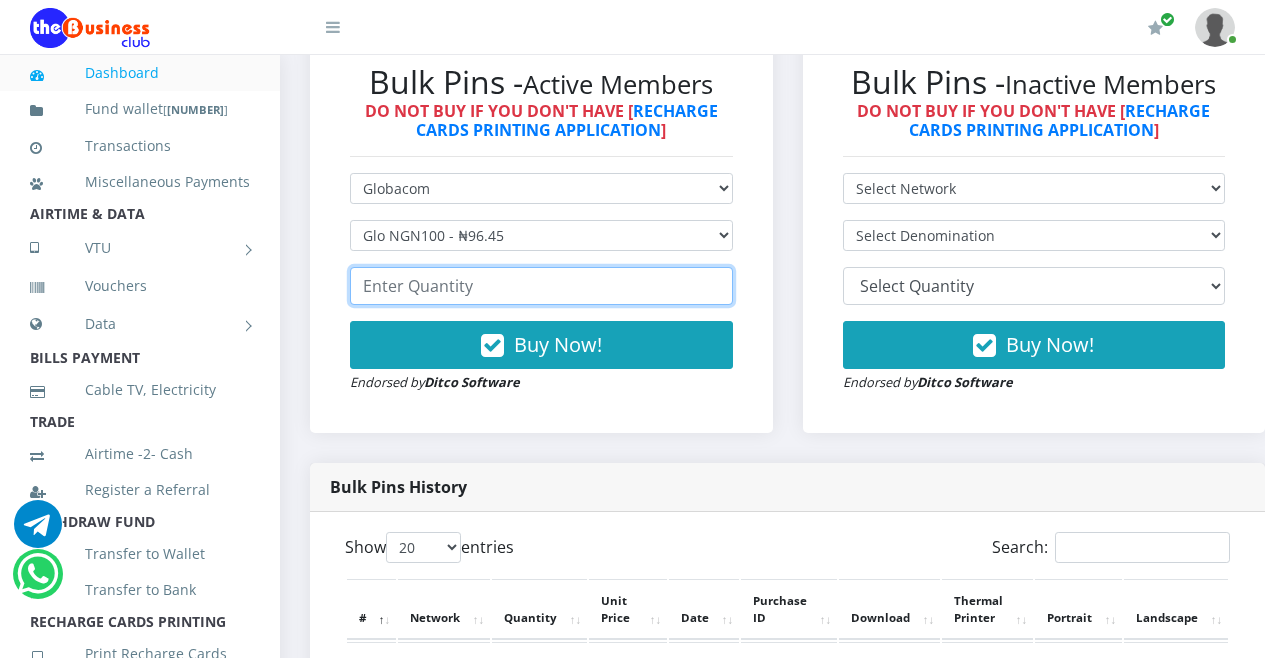 click at bounding box center [541, 286] 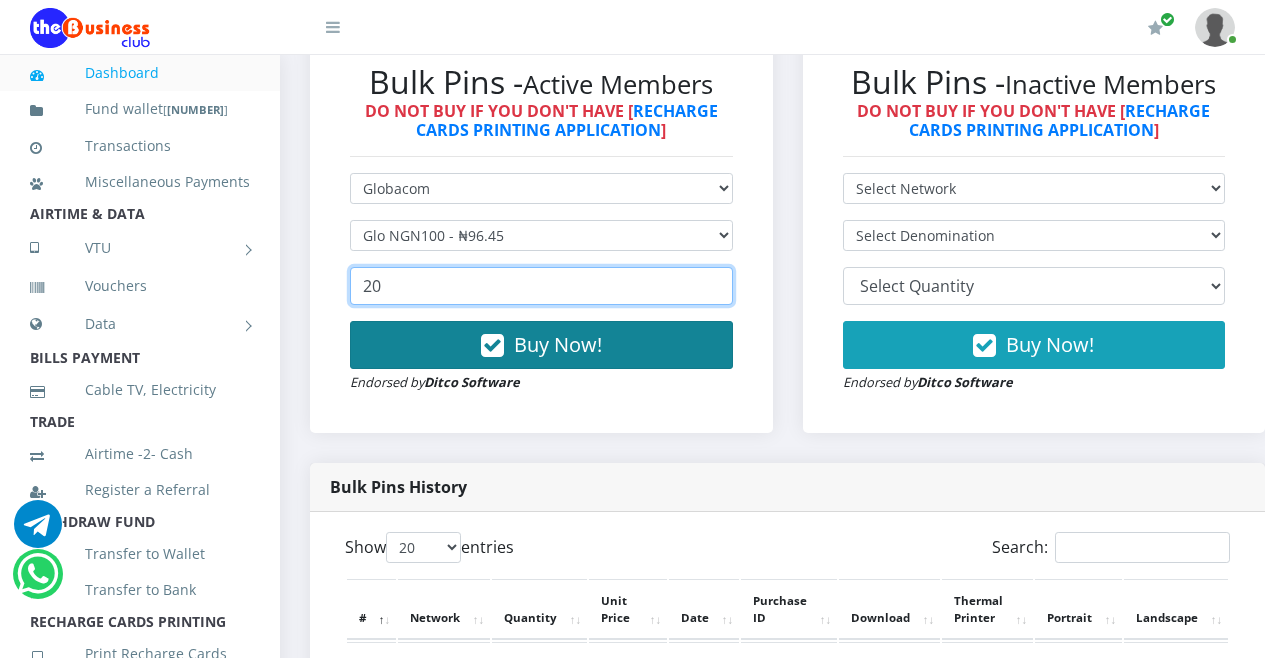 type on "20" 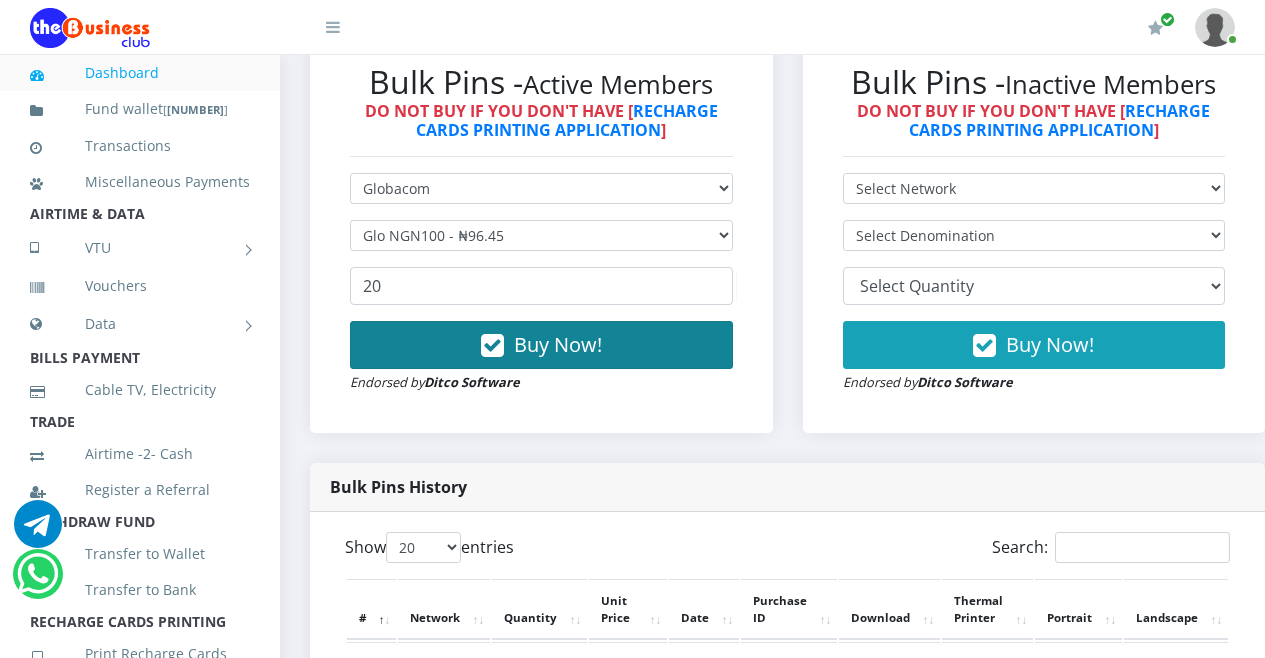 click at bounding box center [492, 346] 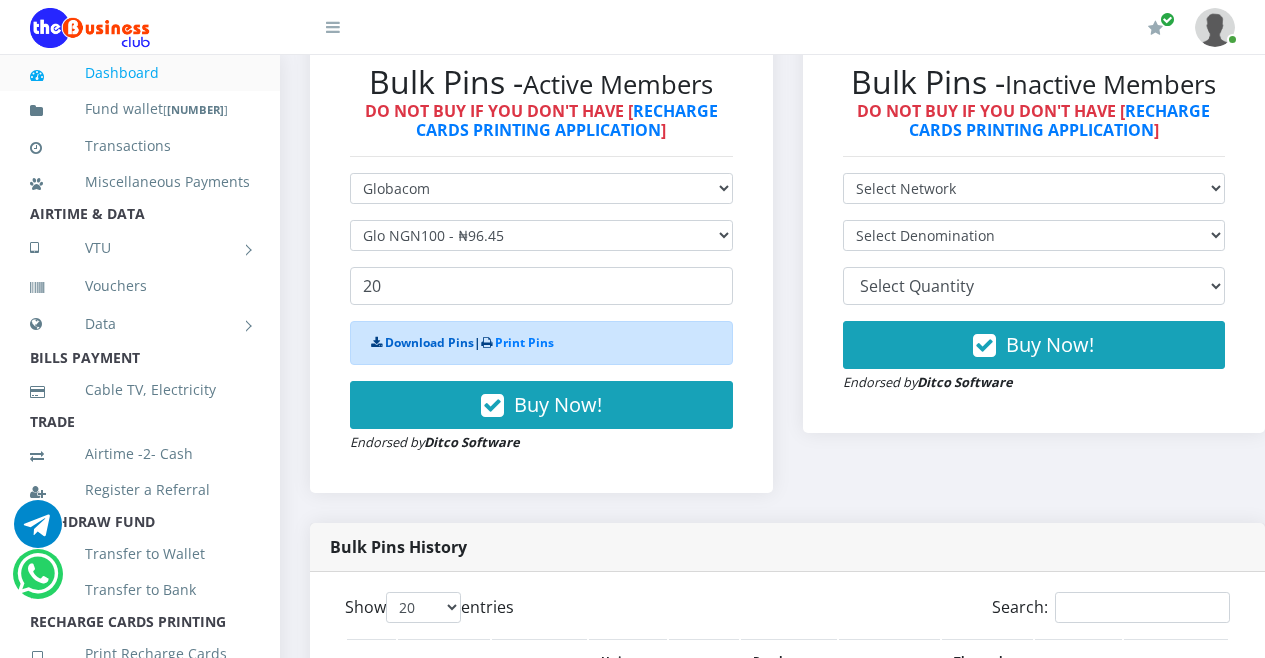 click on "Download Pins" at bounding box center (429, 342) 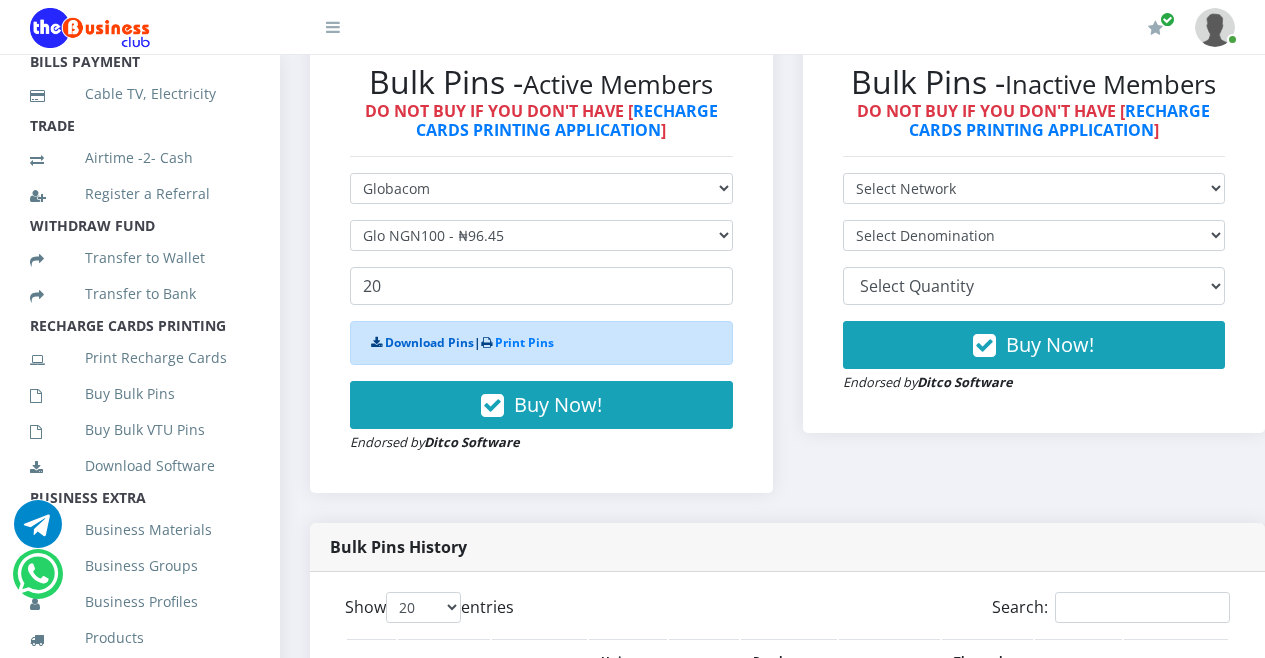 scroll, scrollTop: 390, scrollLeft: 0, axis: vertical 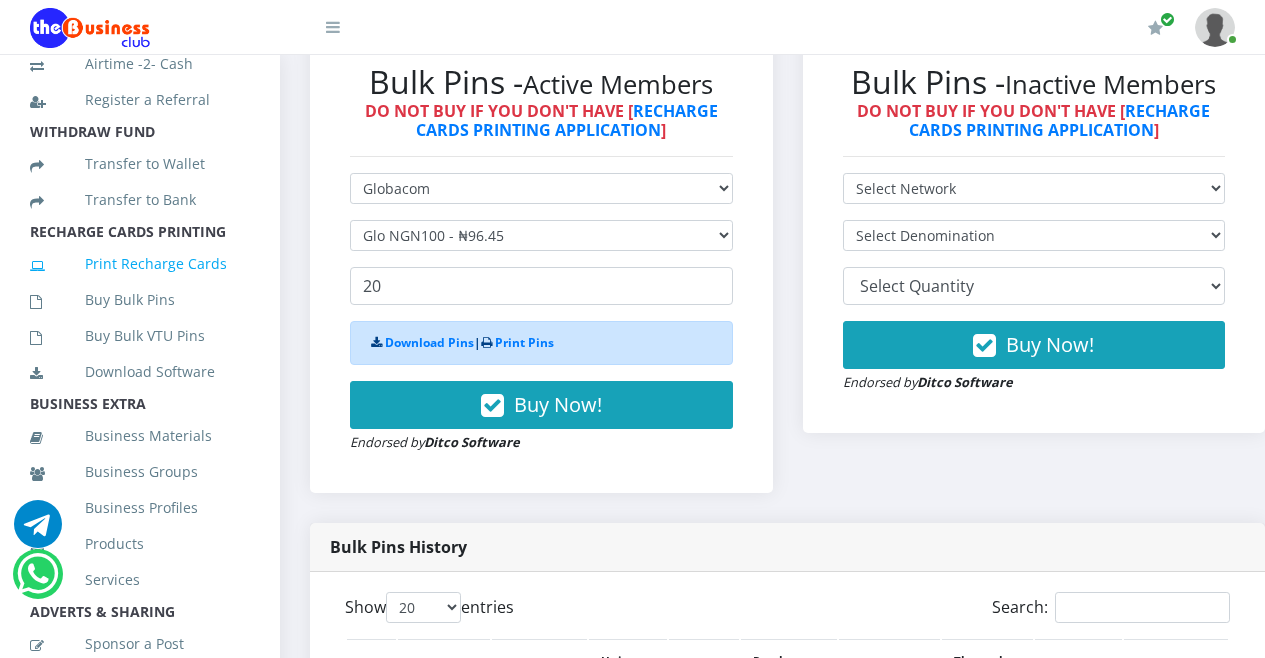 click on "Print Recharge Cards" at bounding box center [140, 264] 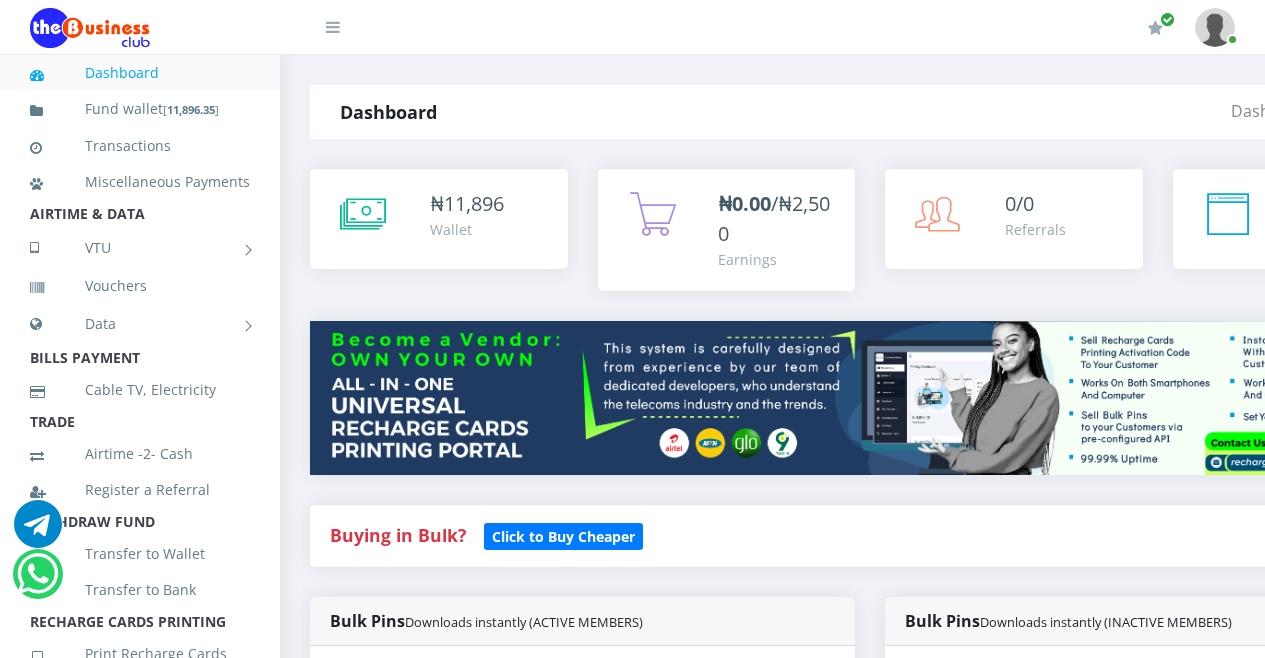 scroll, scrollTop: 0, scrollLeft: 0, axis: both 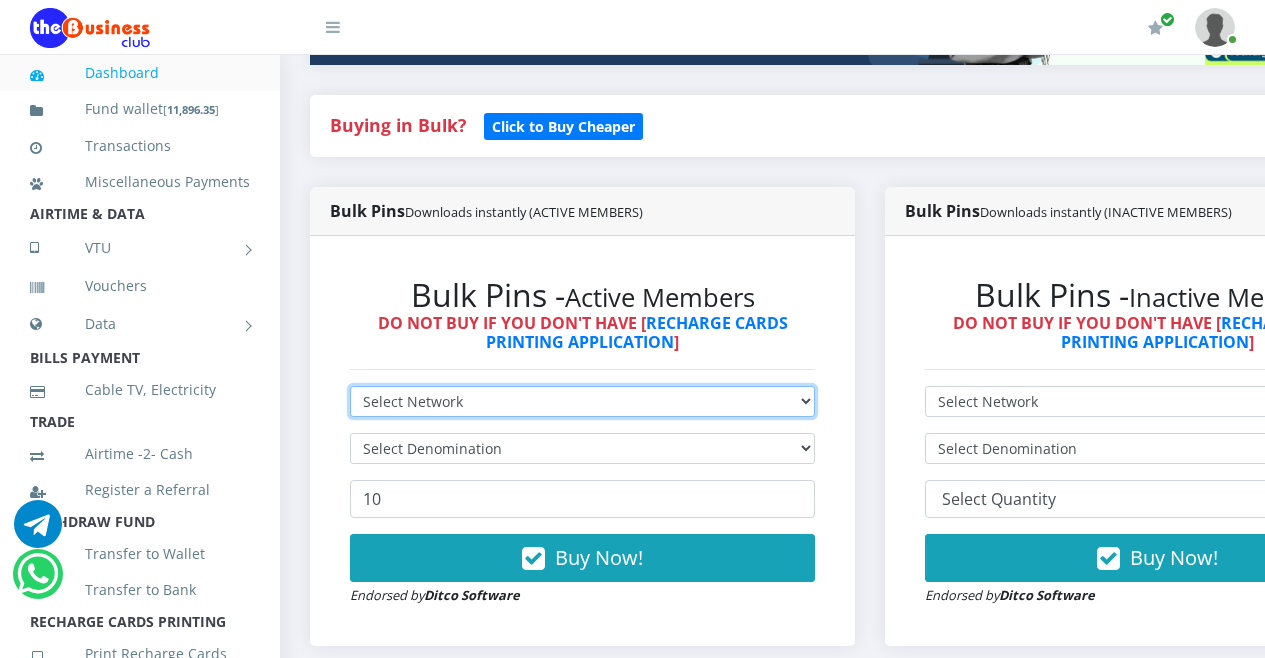 click on "Select Network
MTN
Globacom
9Mobile
Airtel" at bounding box center [582, 401] 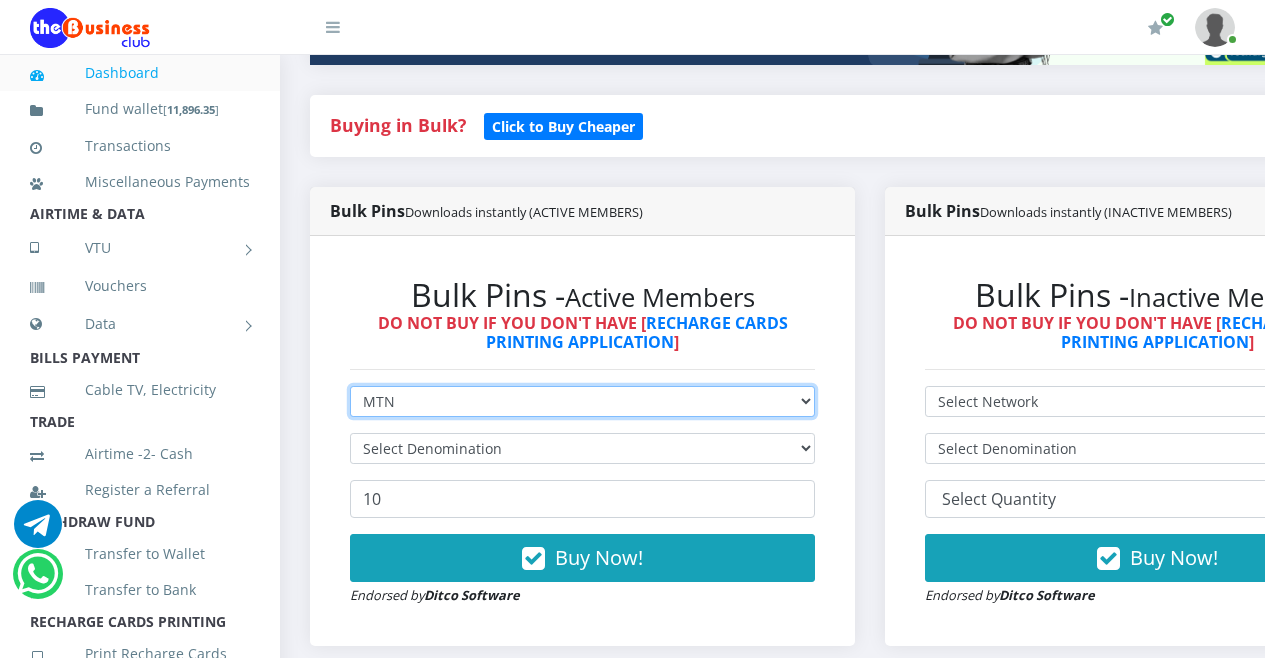 click on "Select Network
MTN
Globacom
9Mobile
Airtel" at bounding box center (582, 401) 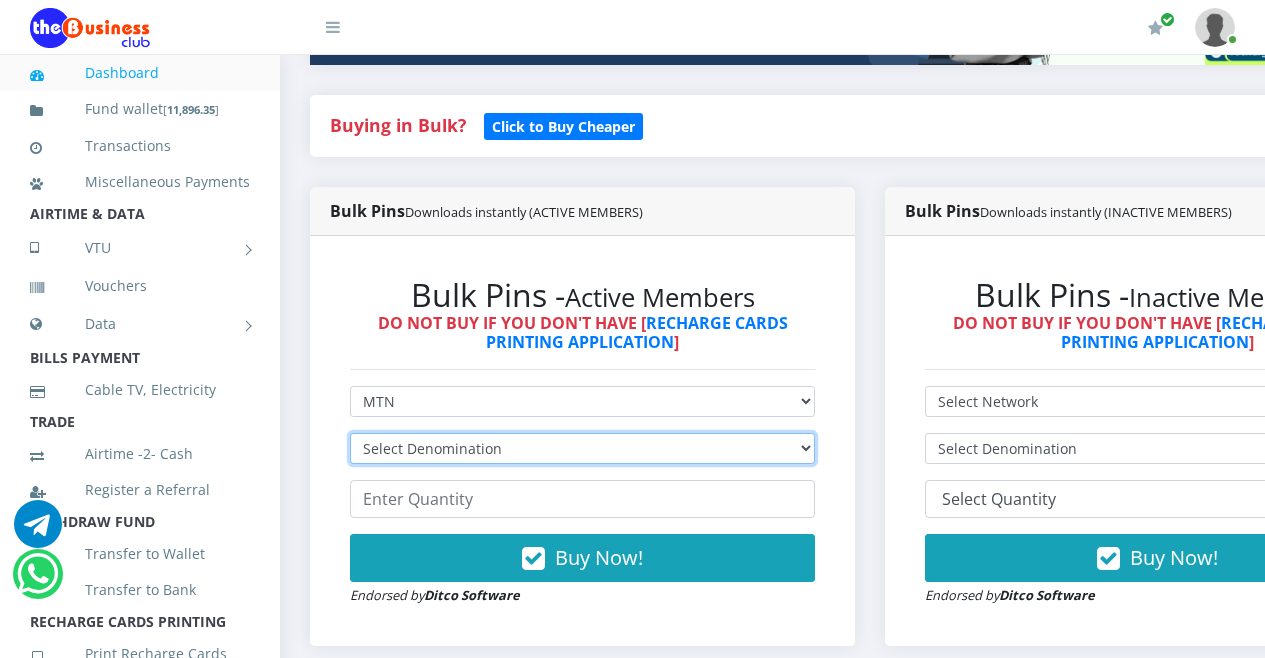click on "Select Denomination MTN NGN100 - ₦96.94 MTN NGN200 - ₦193.88 MTN NGN400 - ₦387.76 MTN NGN500 - ₦484.70 MTN NGN1000 - ₦969.40 MTN NGN1500 - ₦1,454.10" at bounding box center [582, 448] 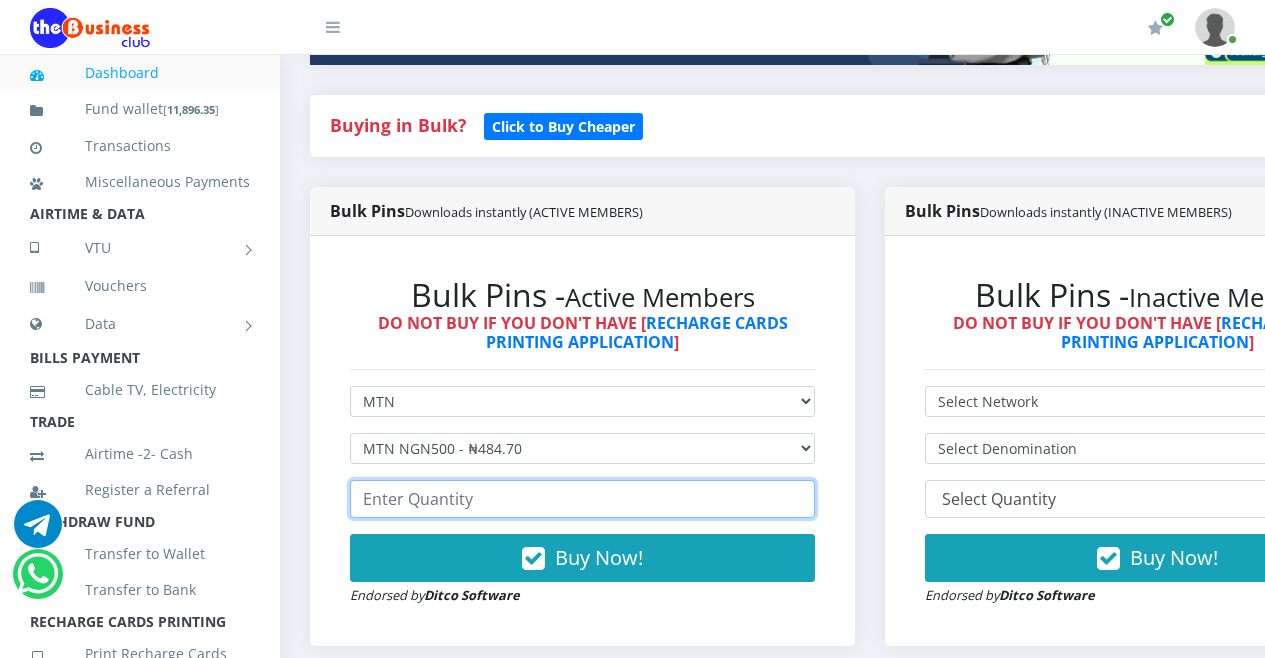 click at bounding box center [582, 499] 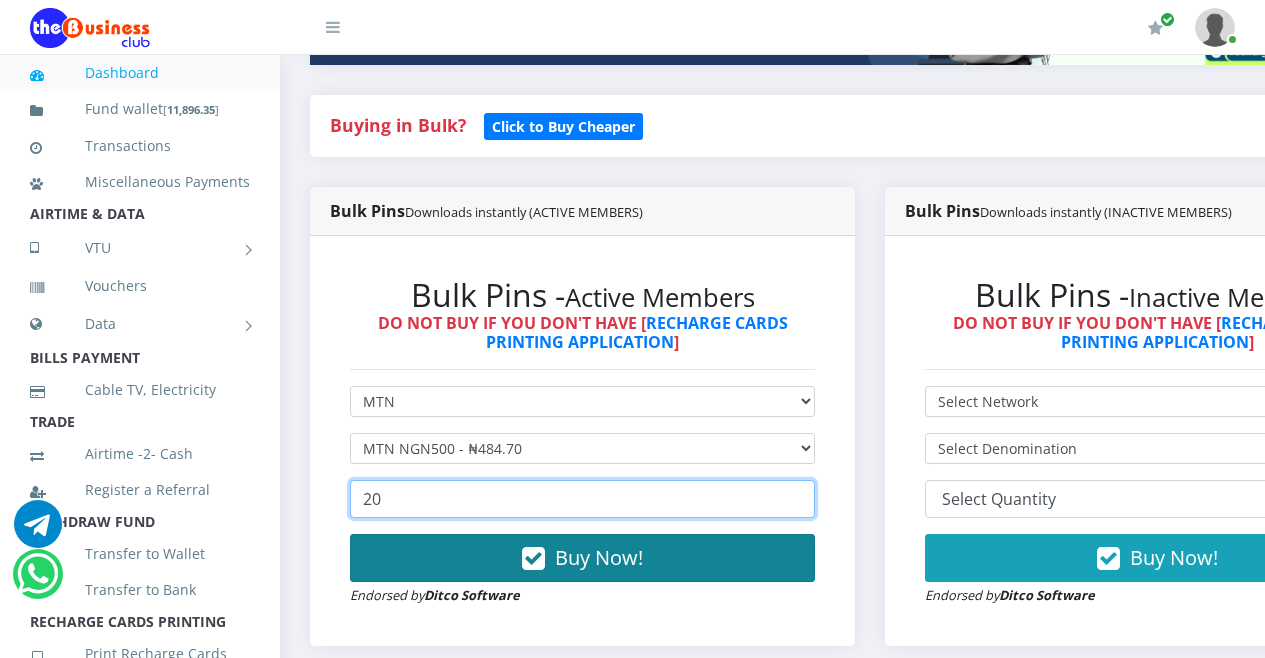 type on "20" 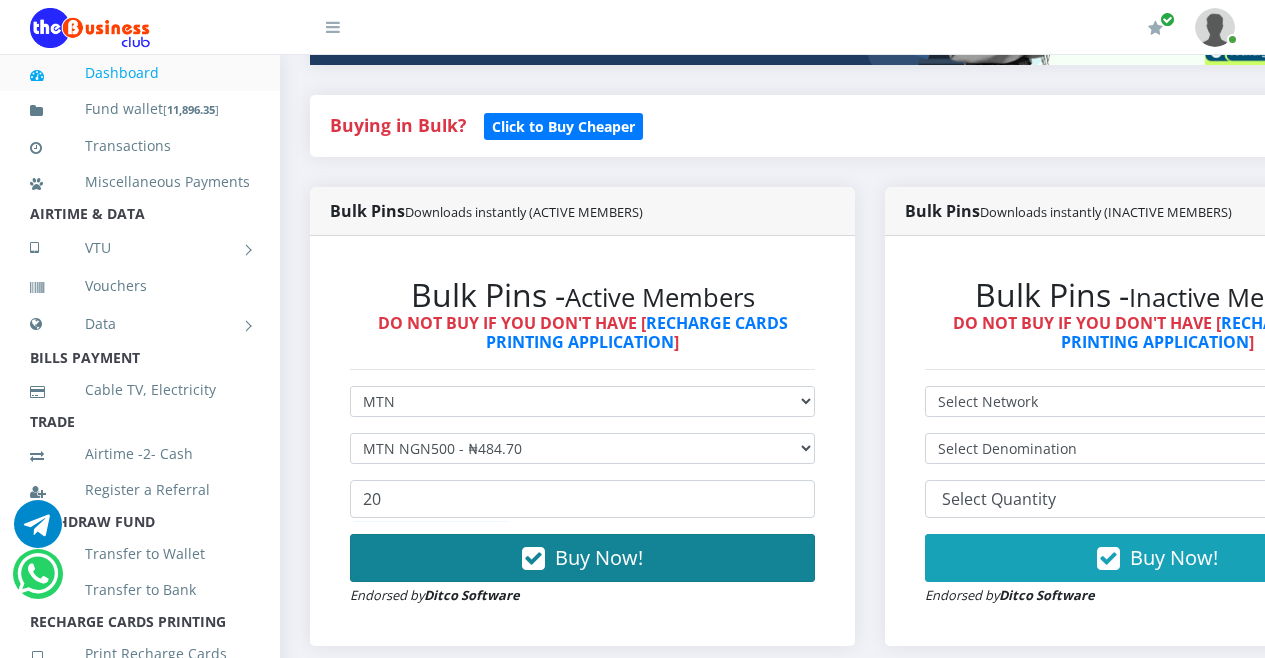 click at bounding box center (533, 559) 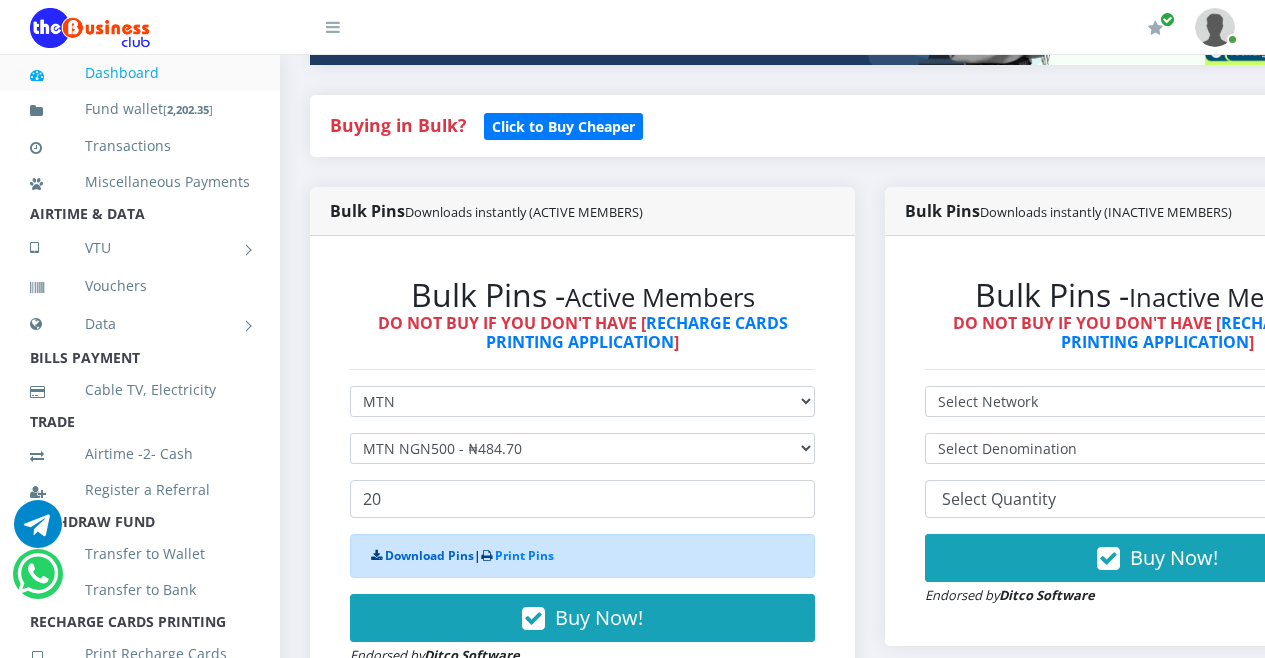 click on "Download Pins" at bounding box center [429, 555] 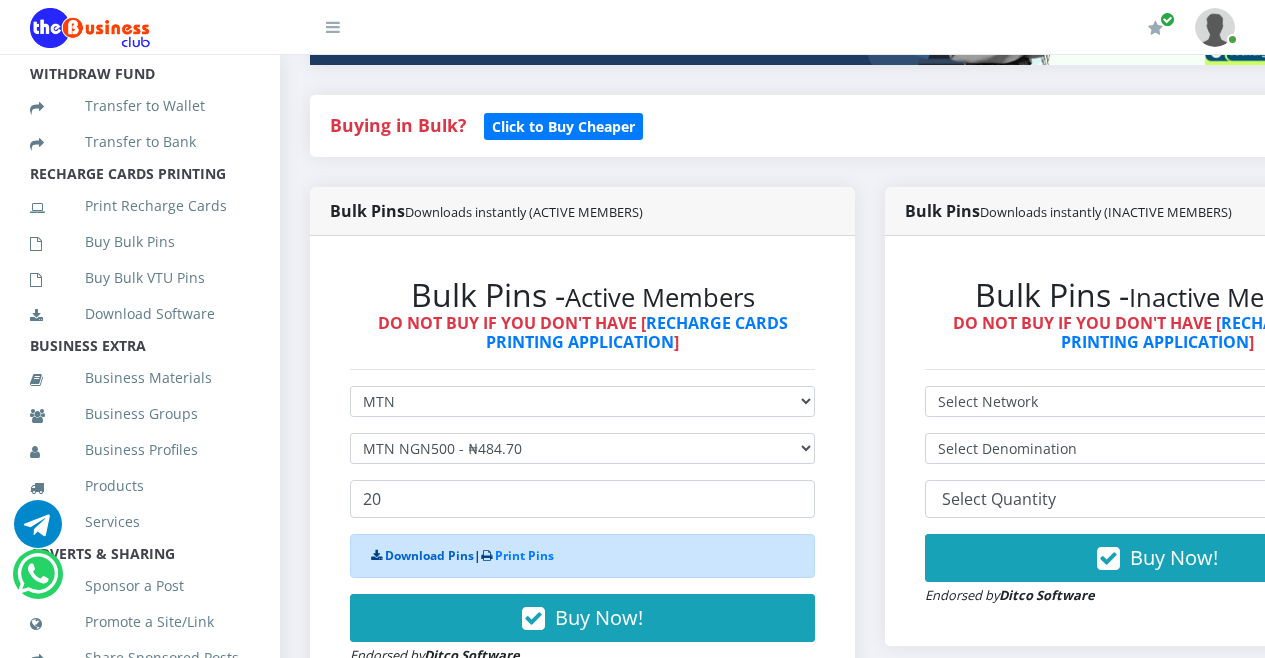 scroll, scrollTop: 457, scrollLeft: 0, axis: vertical 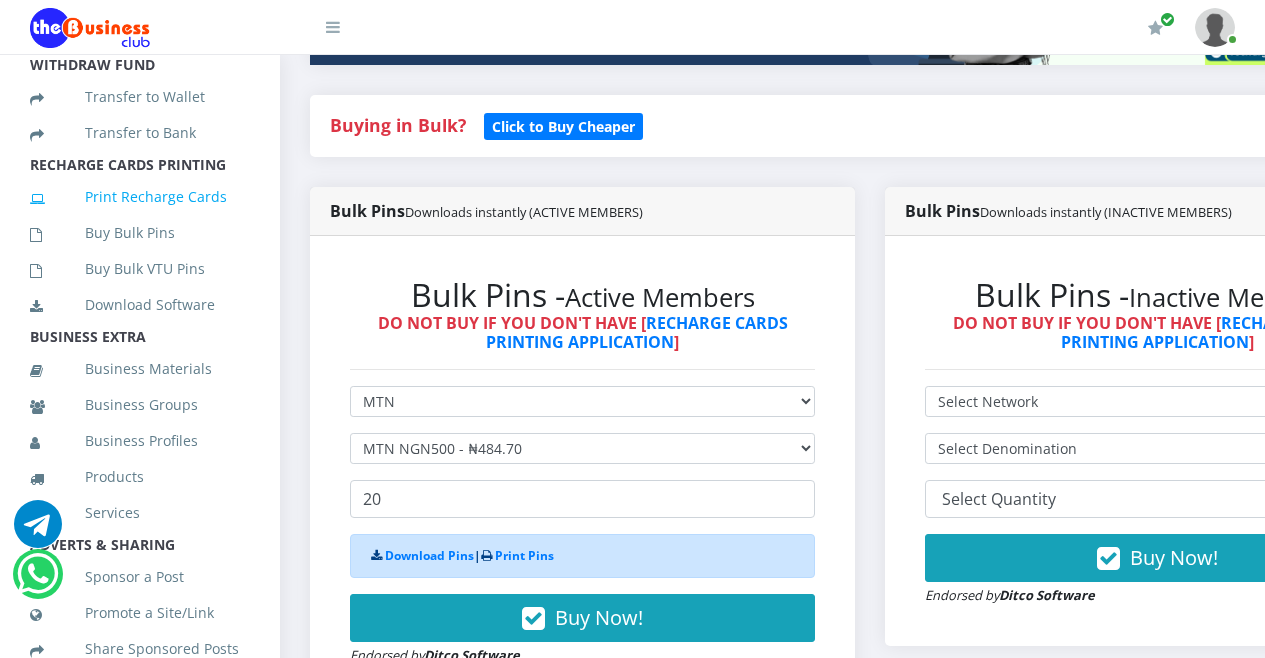 click on "Print Recharge Cards" at bounding box center (140, 197) 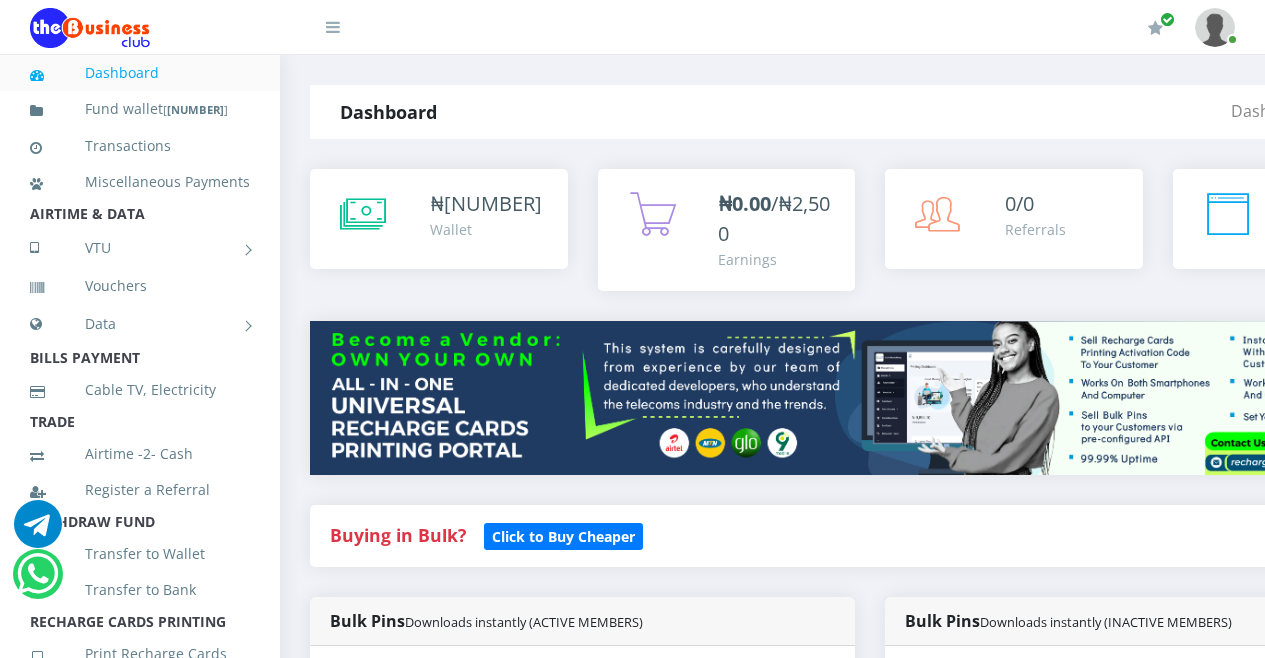 scroll, scrollTop: 0, scrollLeft: 0, axis: both 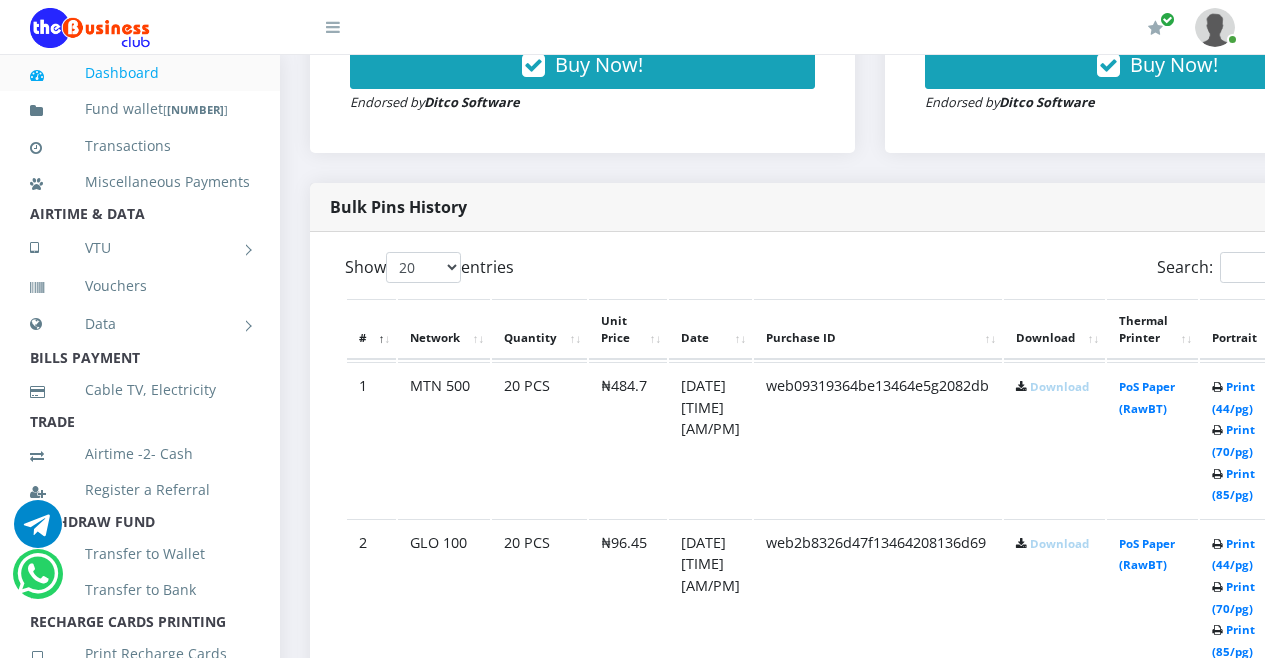 click on "Download" at bounding box center [1059, 386] 